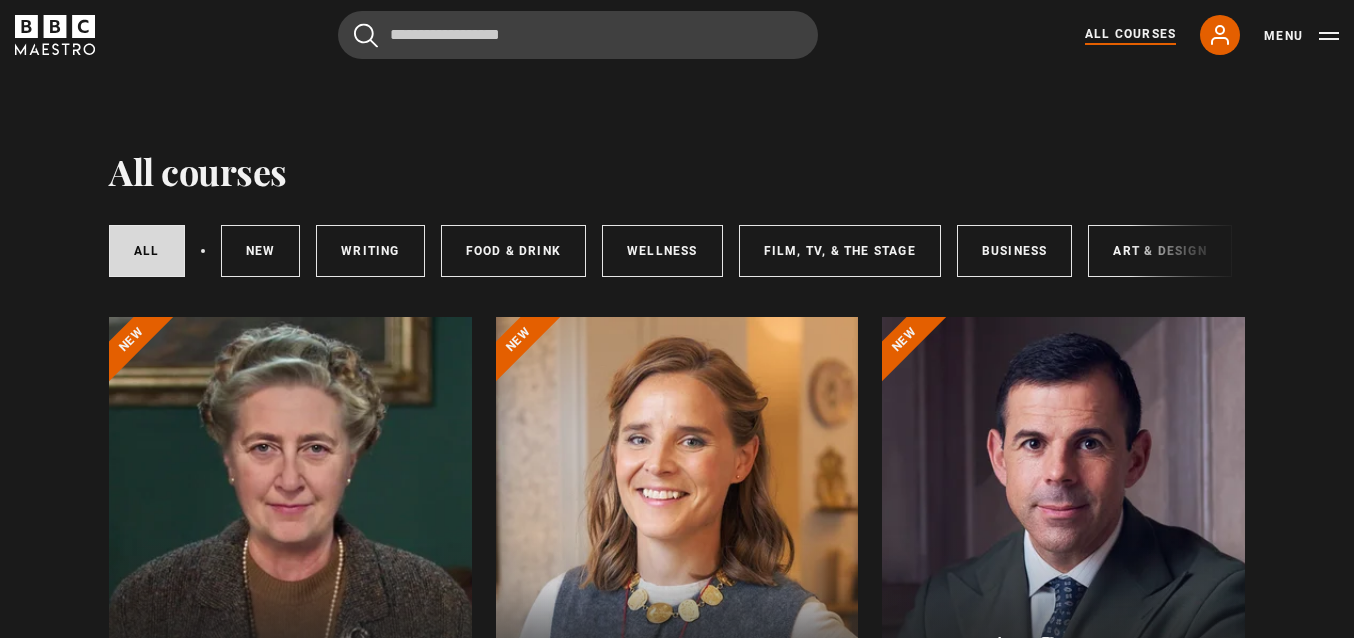 scroll, scrollTop: 0, scrollLeft: 0, axis: both 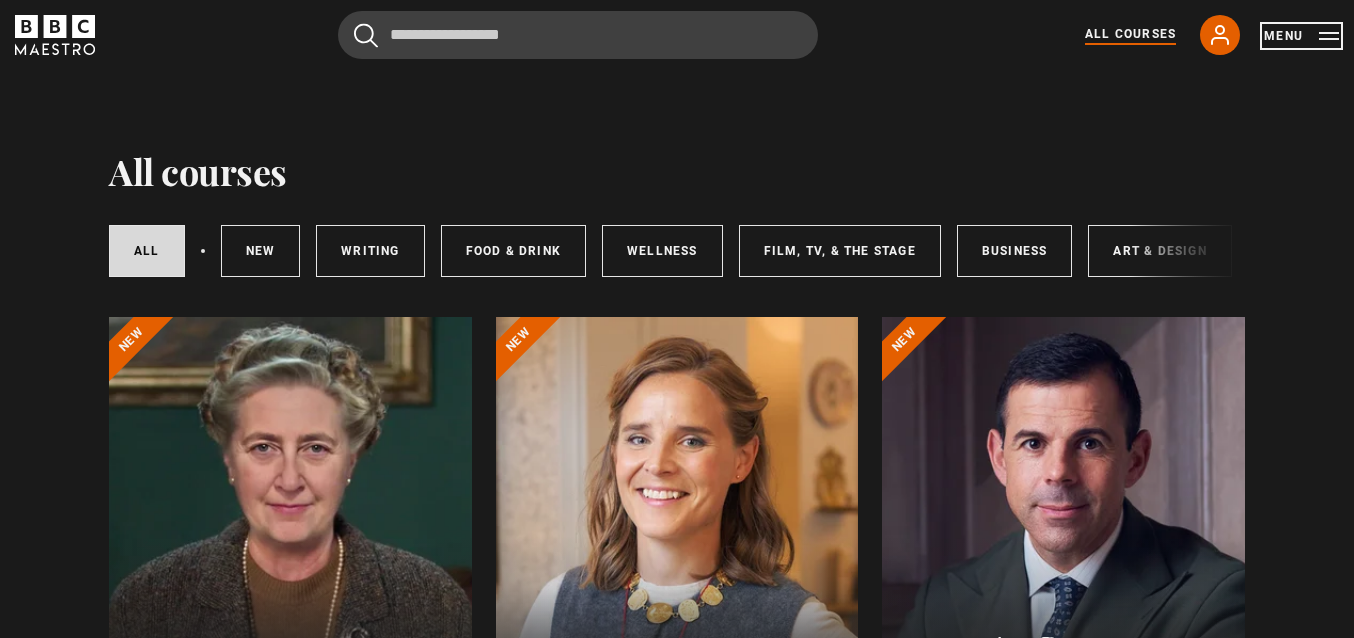 click on "Menu" at bounding box center [1301, 36] 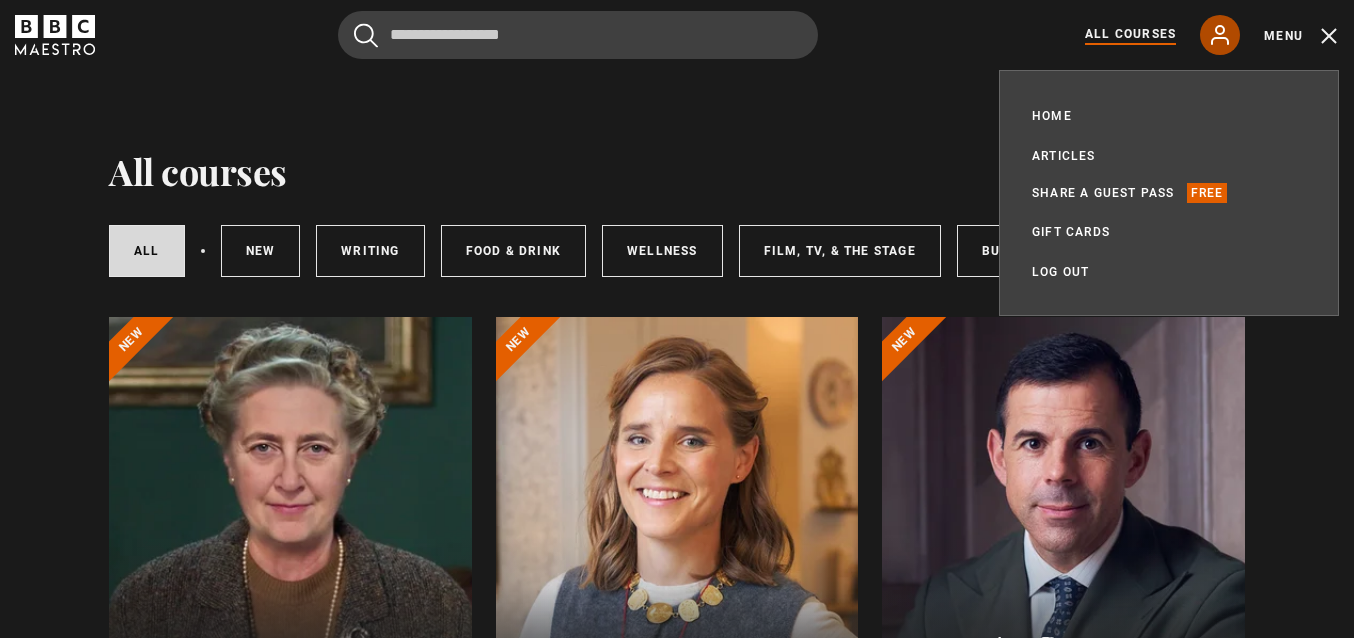 click 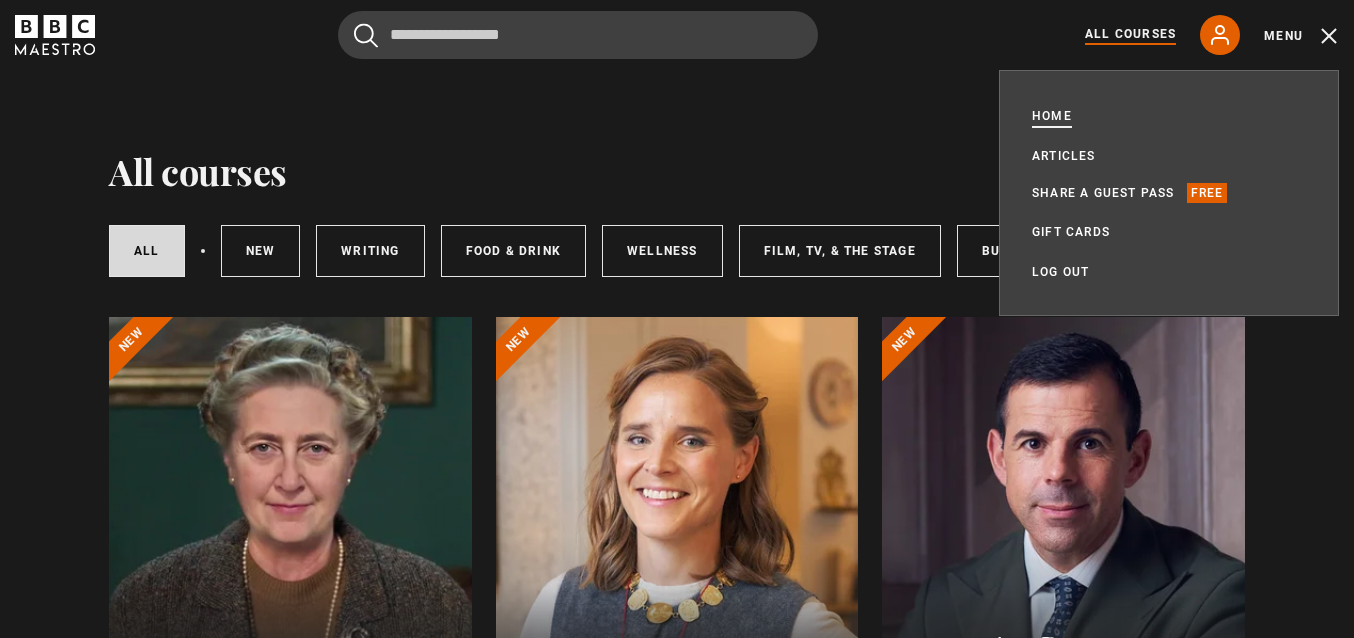 click on "Home" at bounding box center (1052, 116) 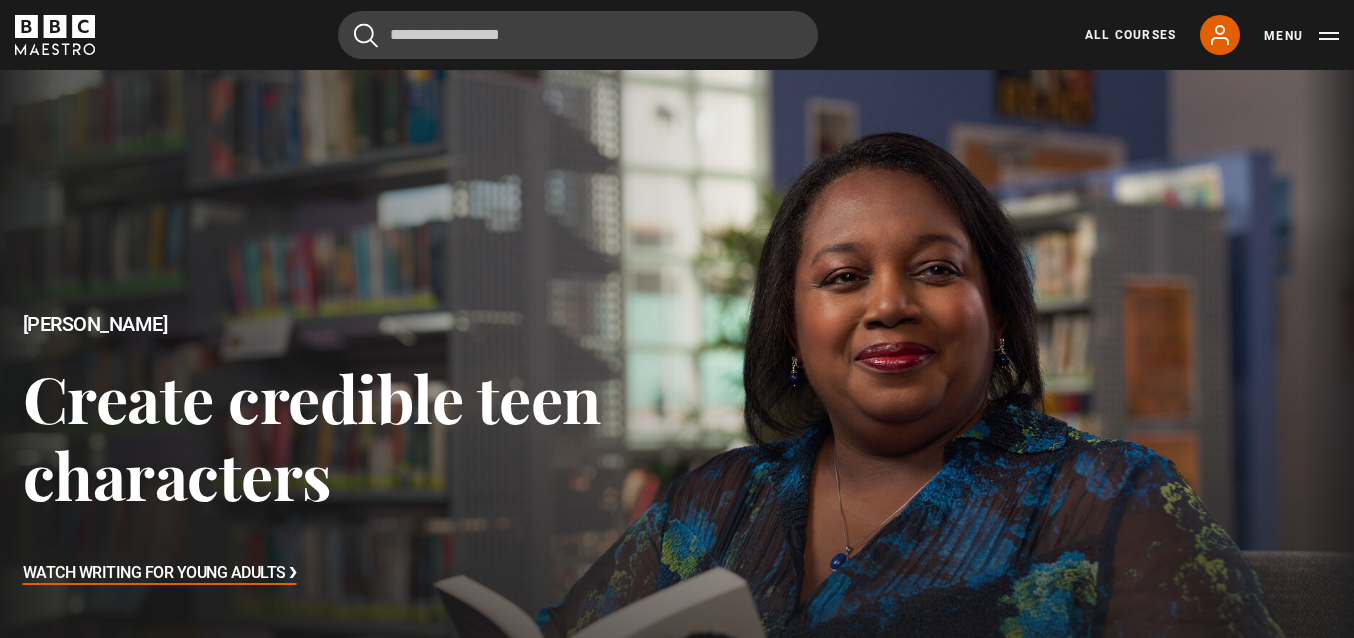 scroll, scrollTop: 0, scrollLeft: 0, axis: both 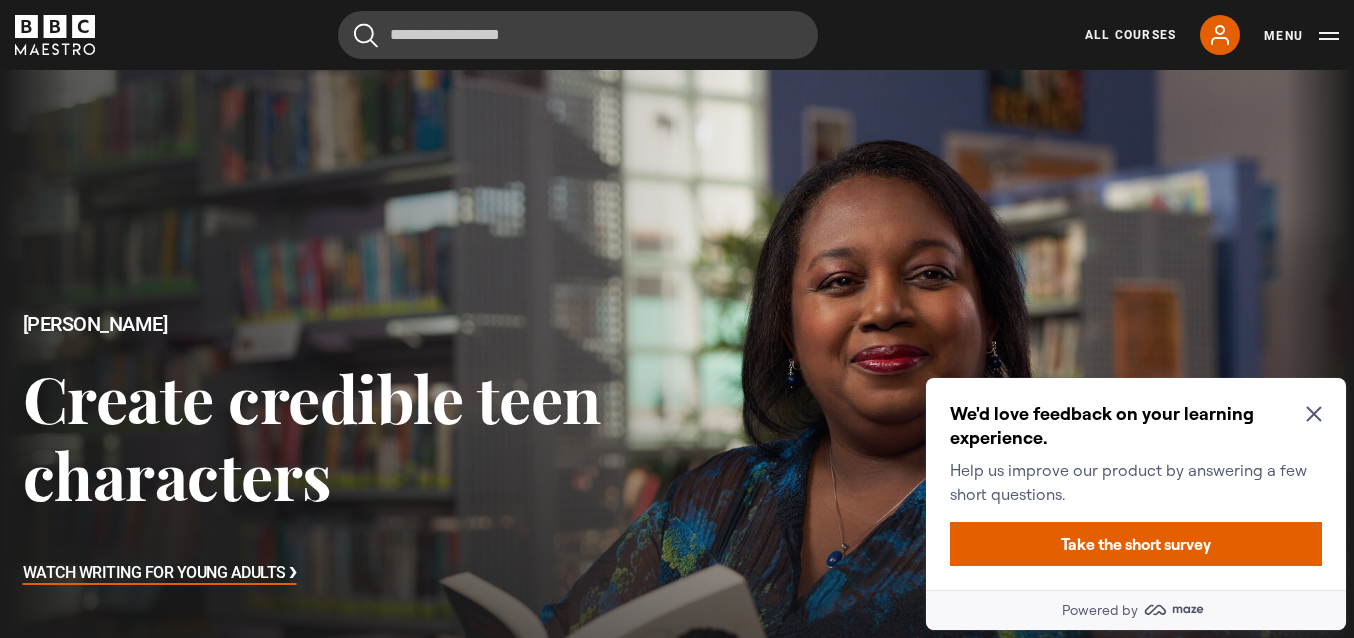 click on "We'd love feedback on your learning experience." at bounding box center [1132, 426] 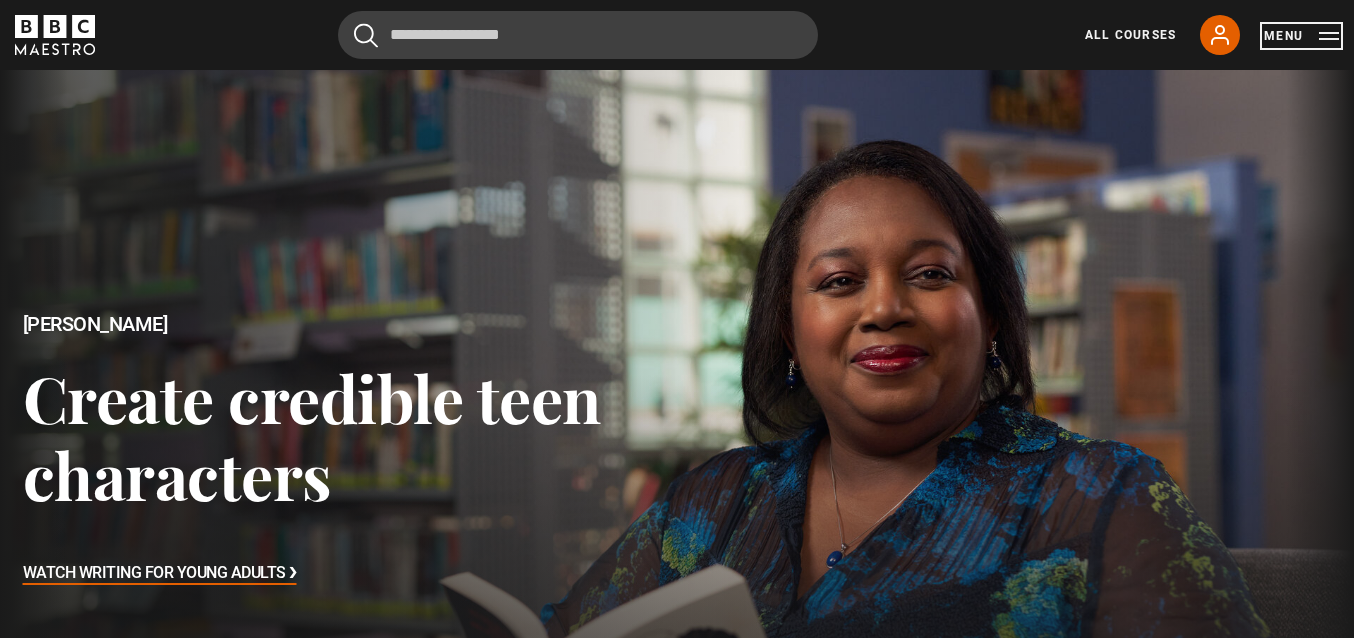 click on "Menu" at bounding box center (1301, 36) 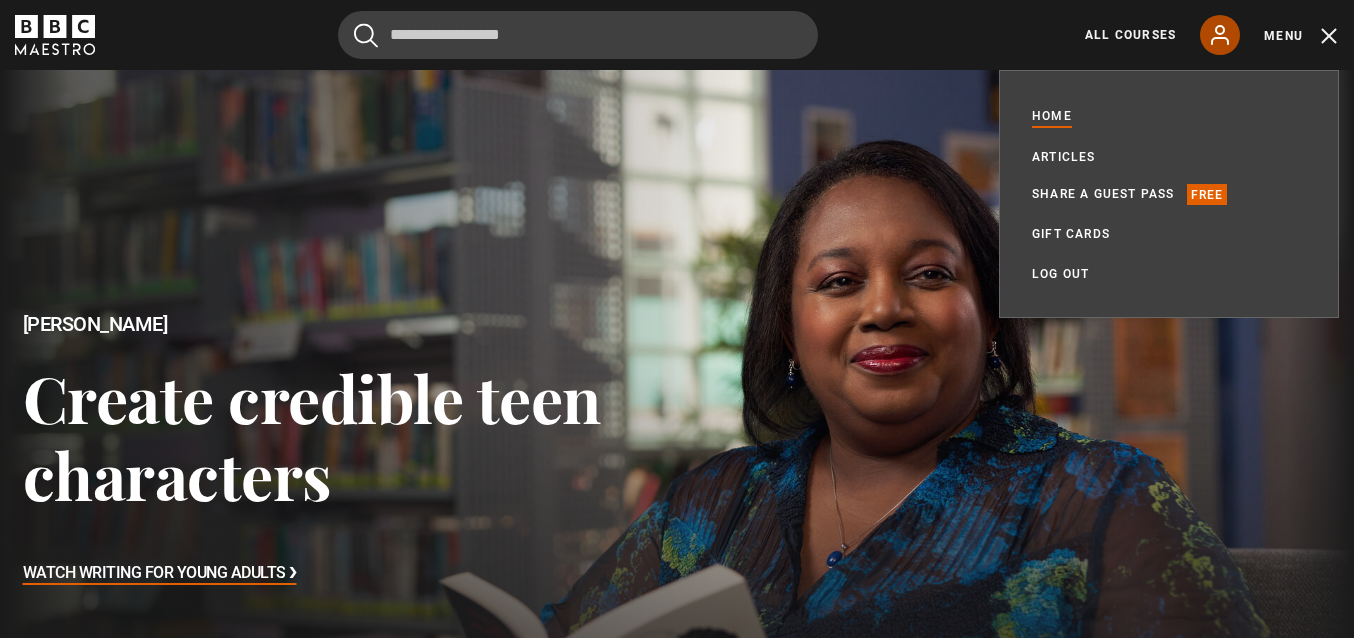 click 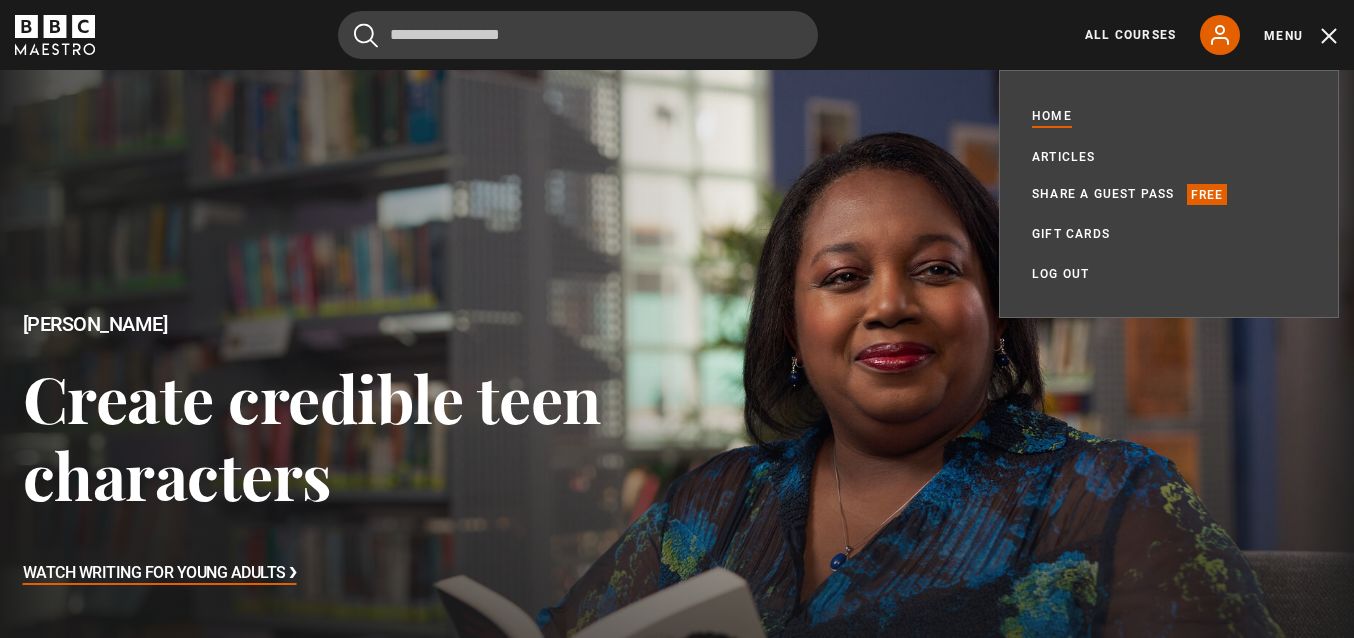 click at bounding box center (677, 450) 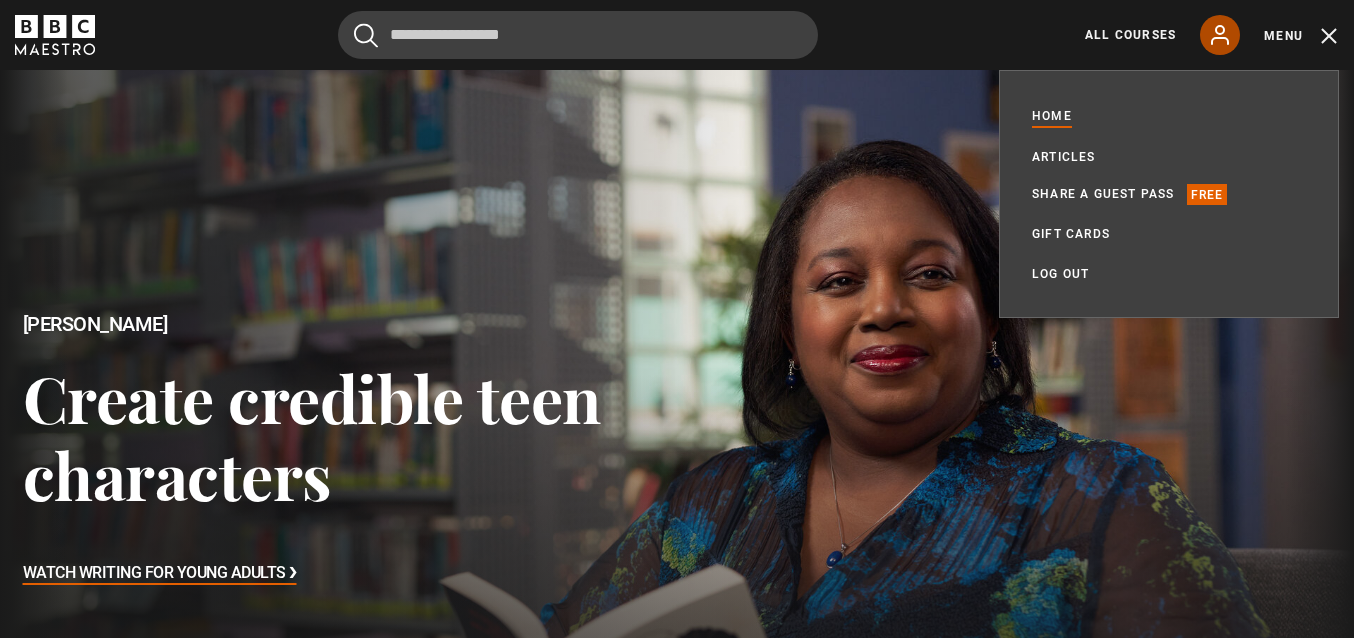 click 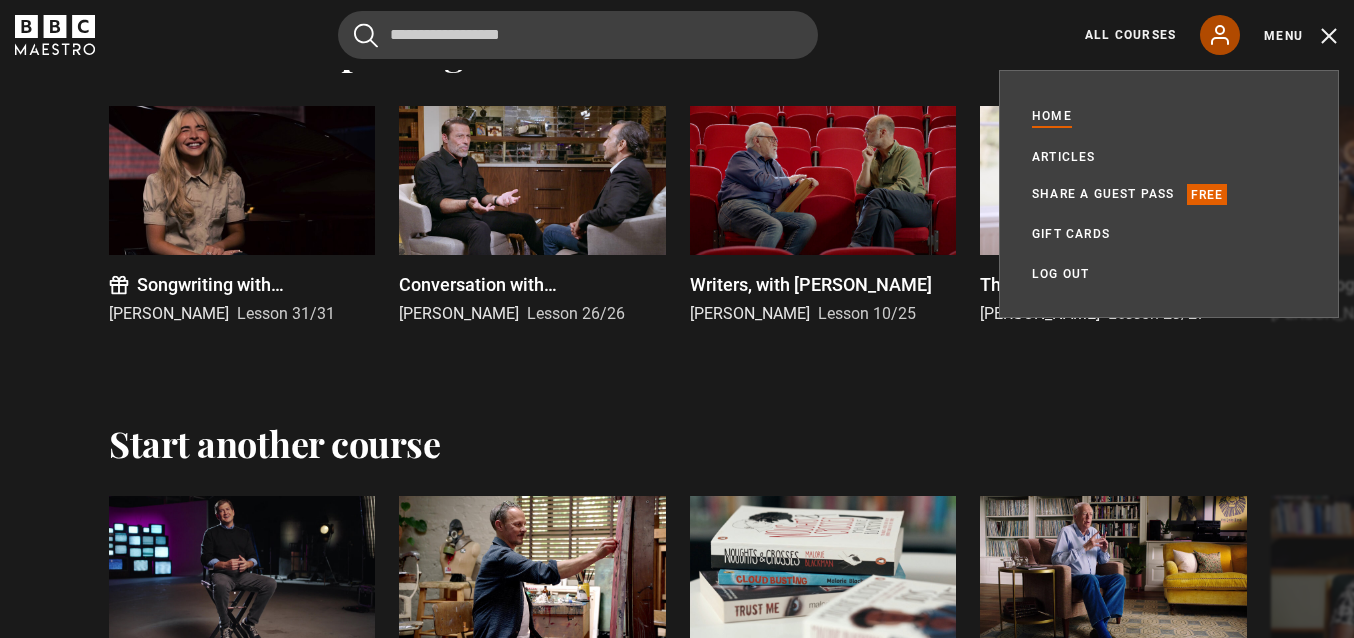 scroll, scrollTop: 4423, scrollLeft: 0, axis: vertical 